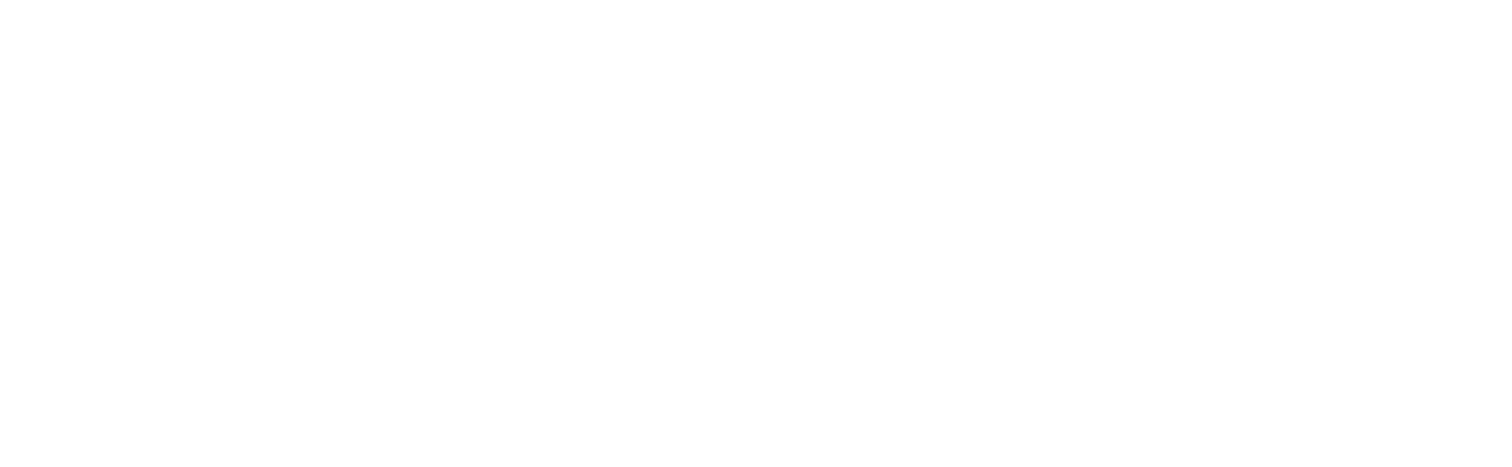 scroll, scrollTop: 0, scrollLeft: 0, axis: both 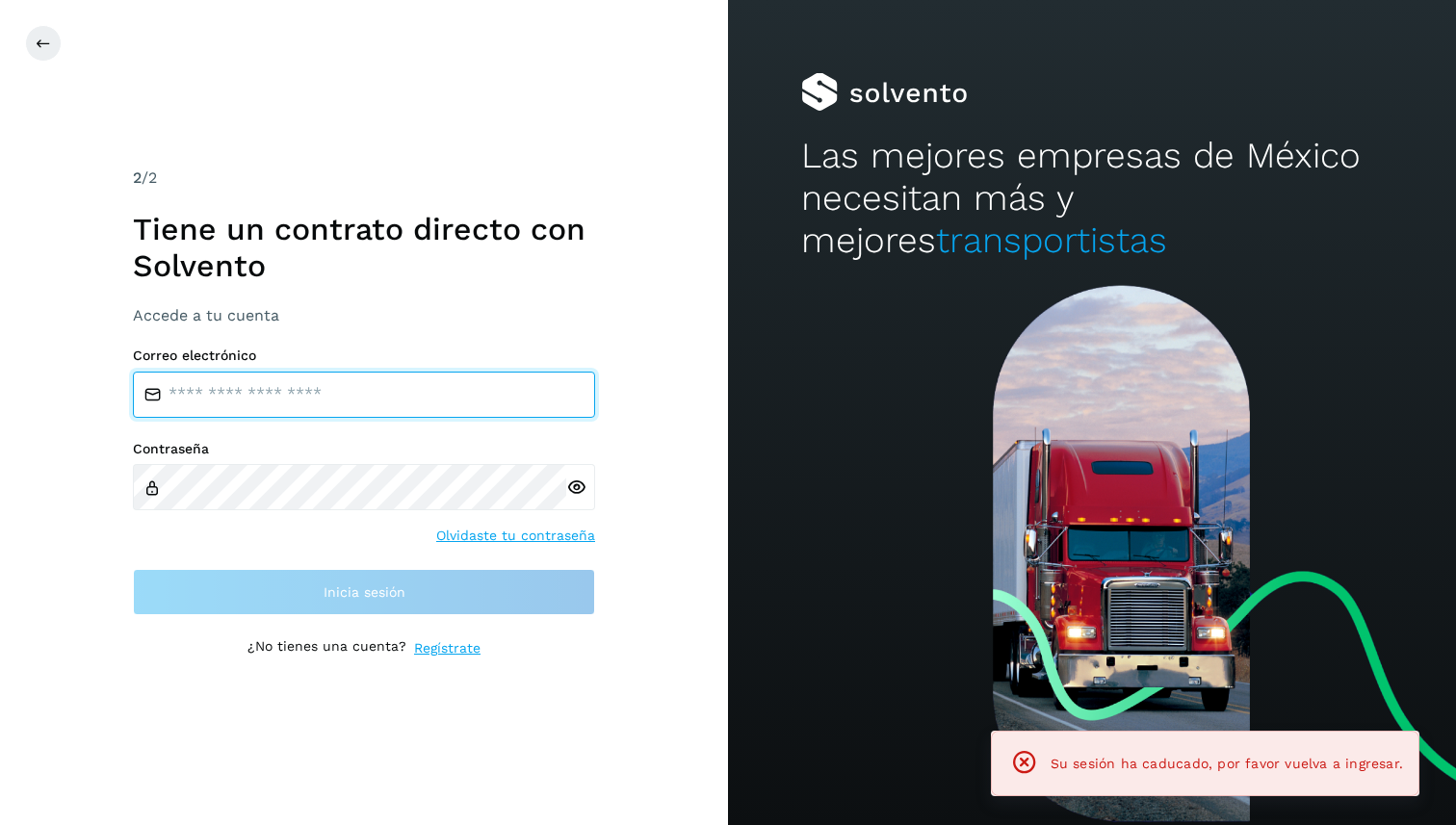 click at bounding box center [364, 395] 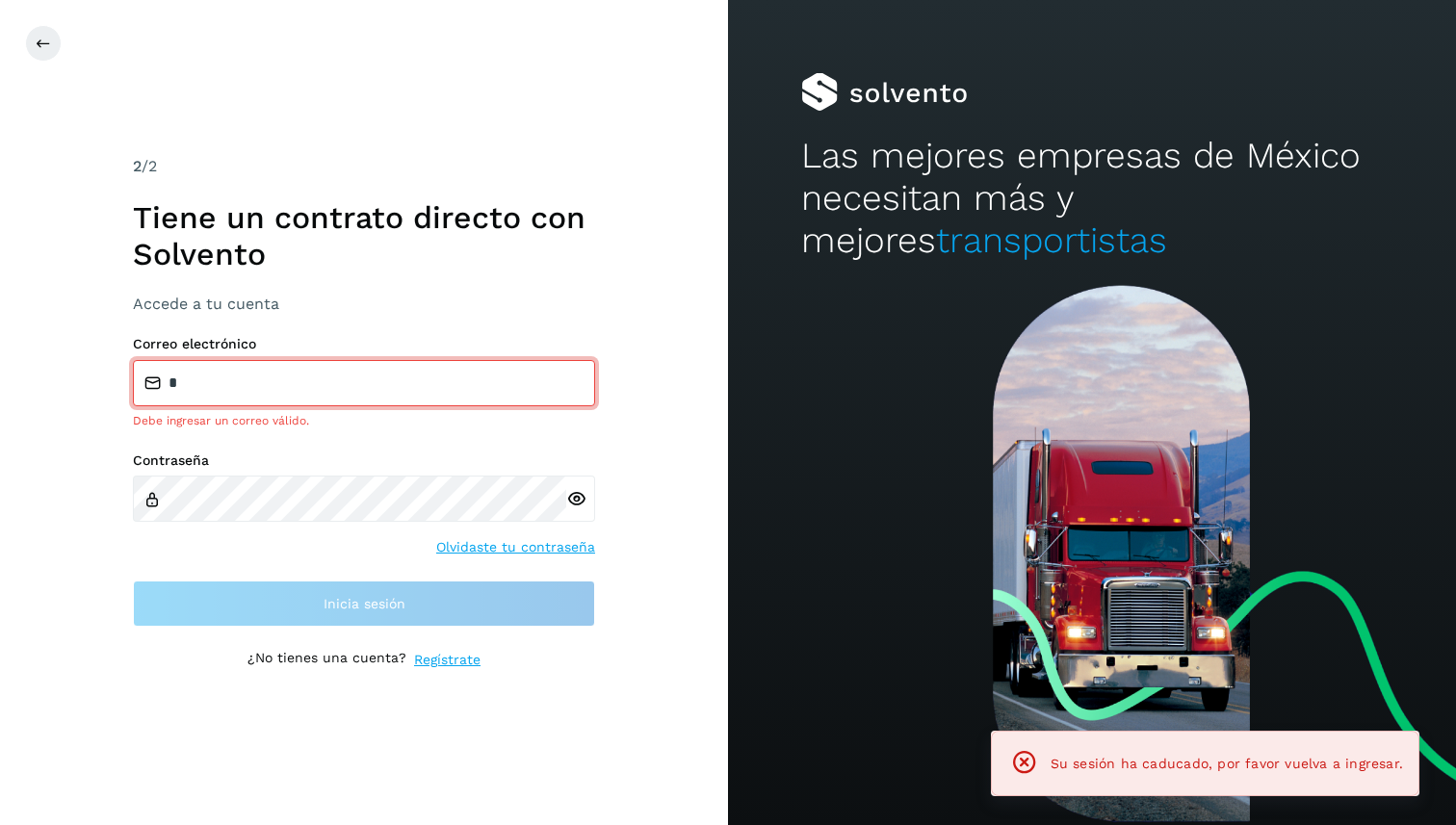 type on "**********" 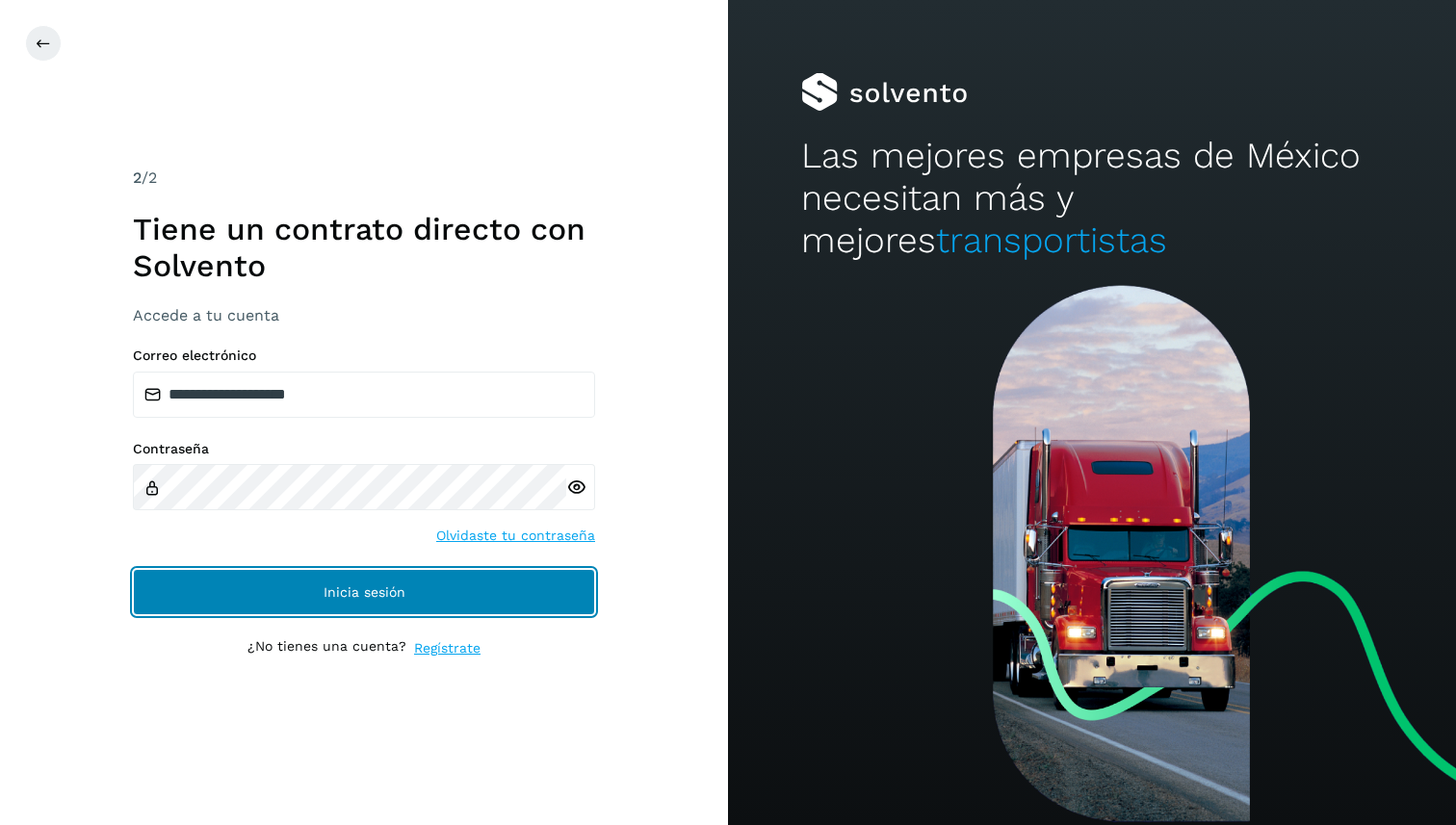 click on "Inicia sesión" at bounding box center (364, 592) 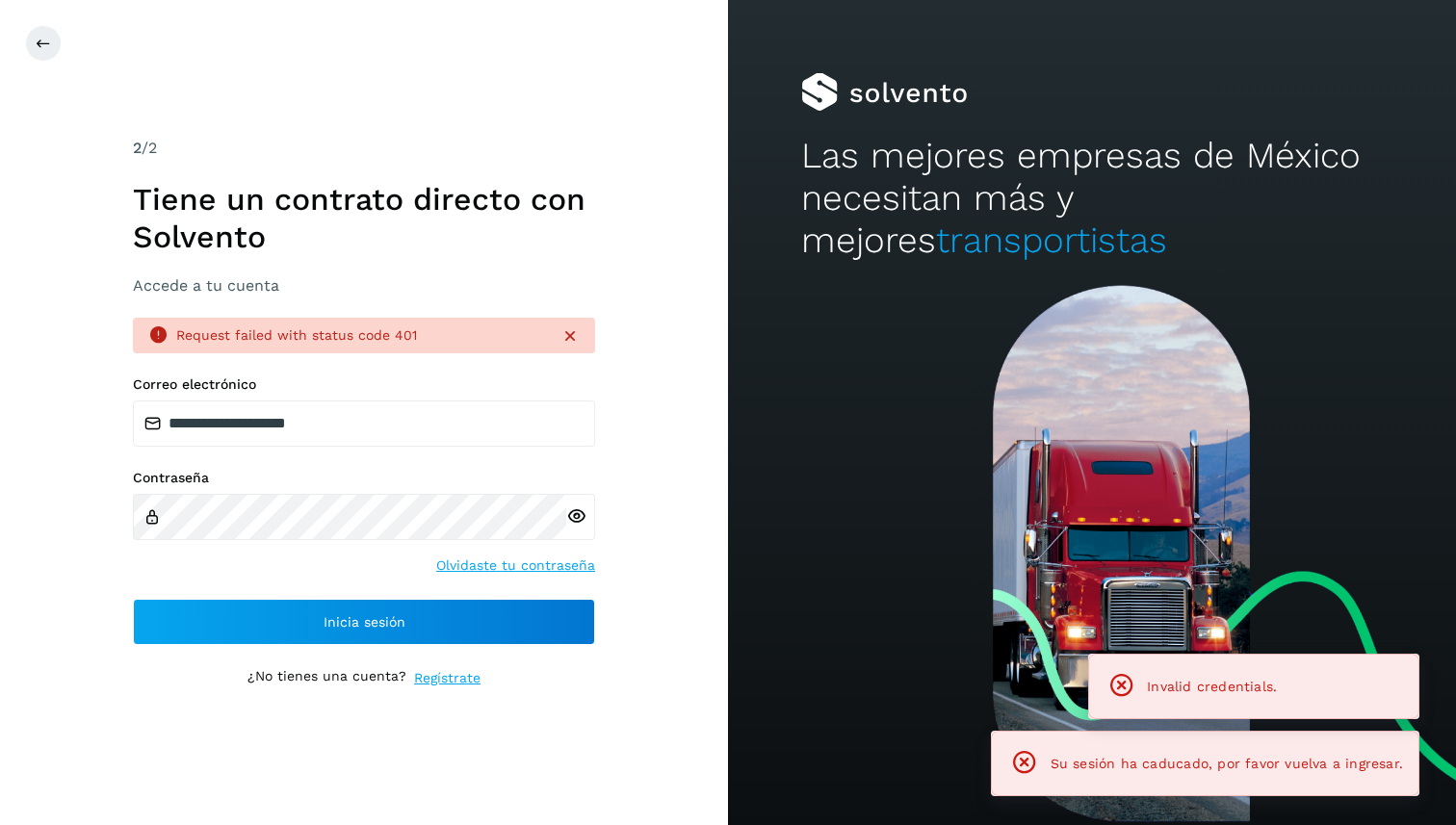 click at bounding box center [576, 516] 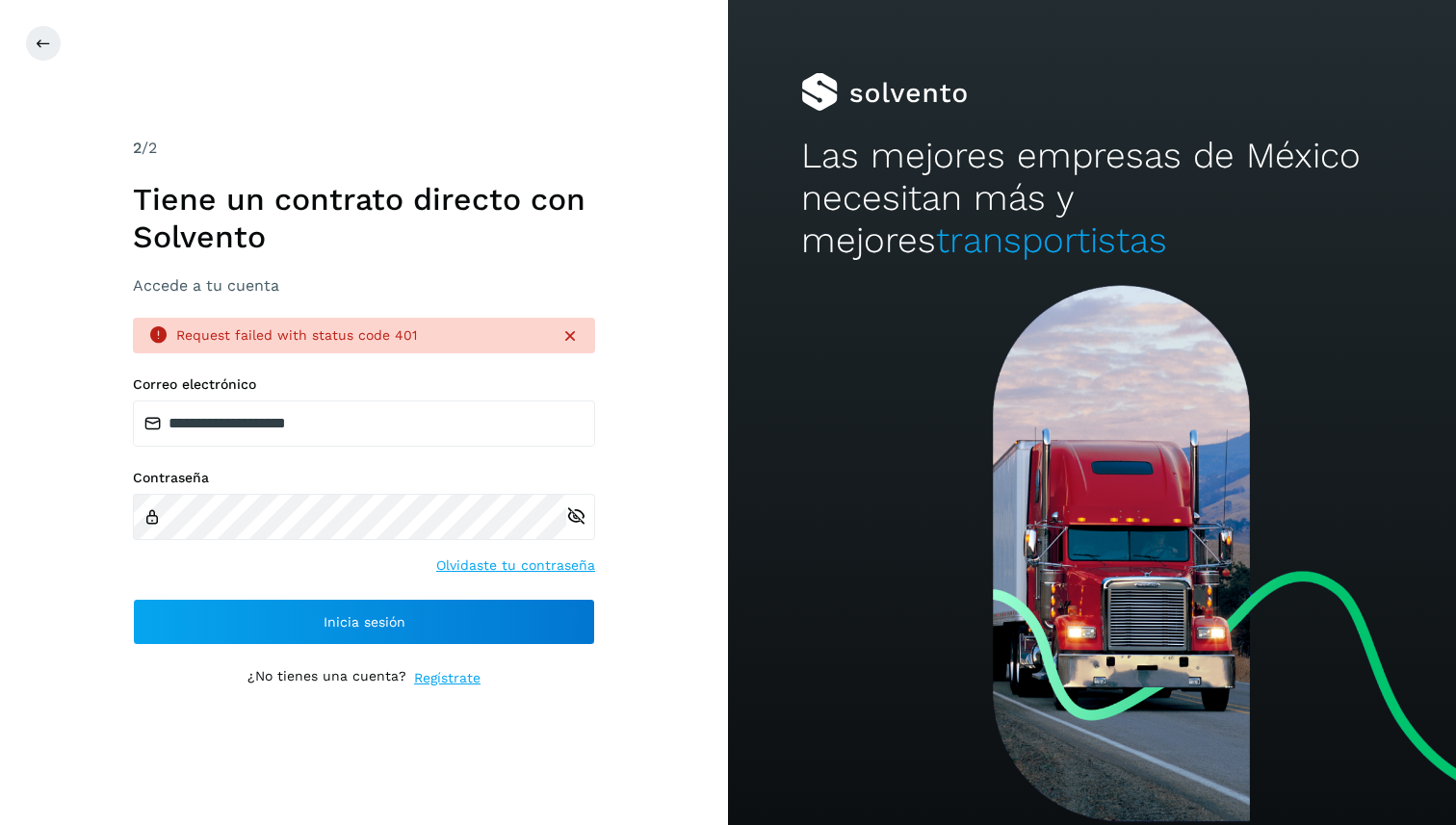 click at bounding box center [576, 516] 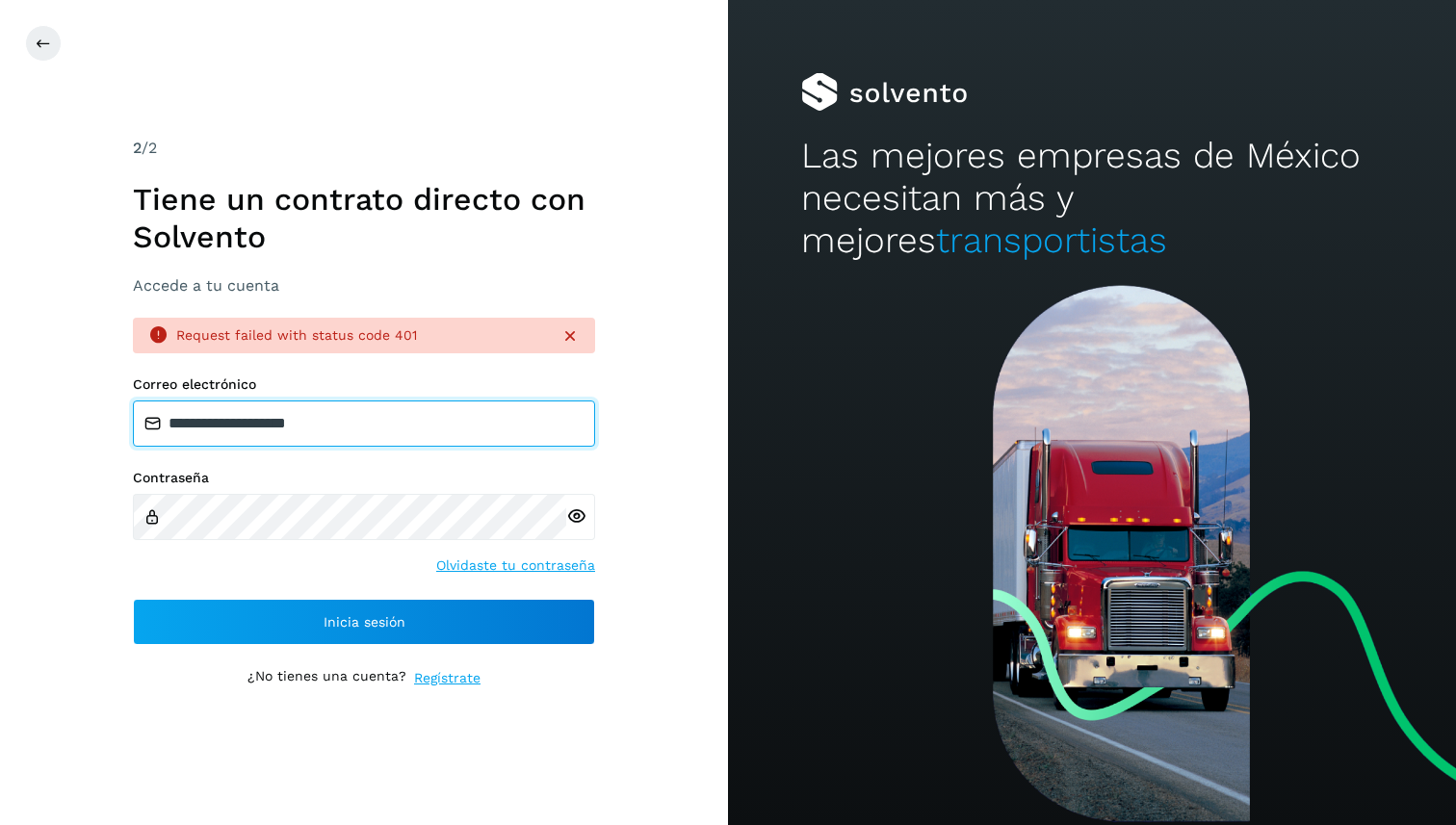 click on "**********" at bounding box center [364, 424] 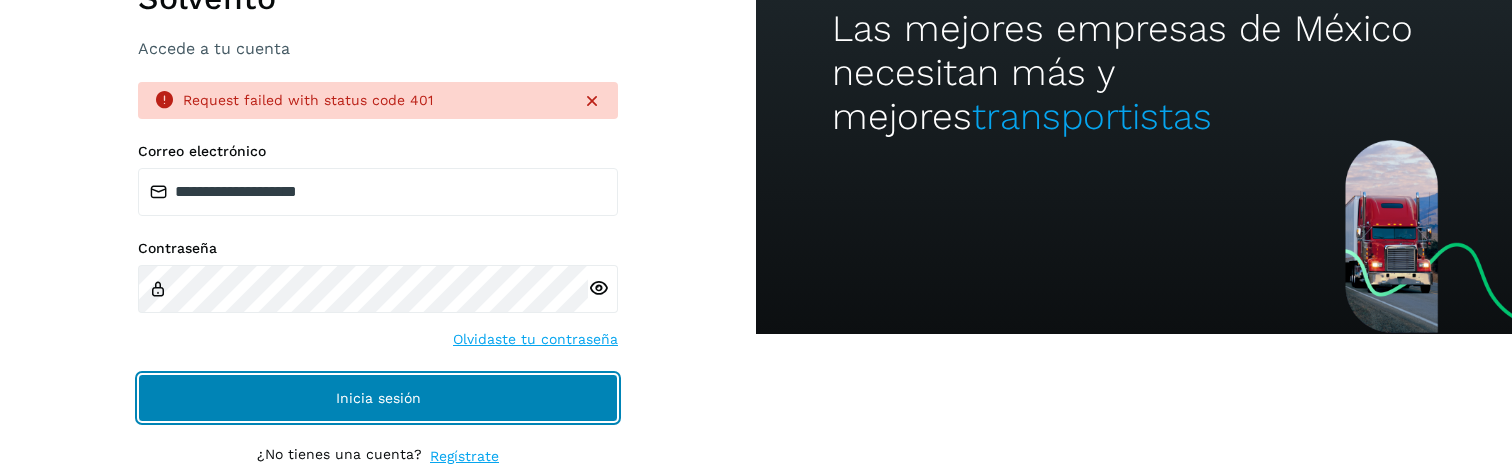 click on "Inicia sesión" at bounding box center [378, 398] 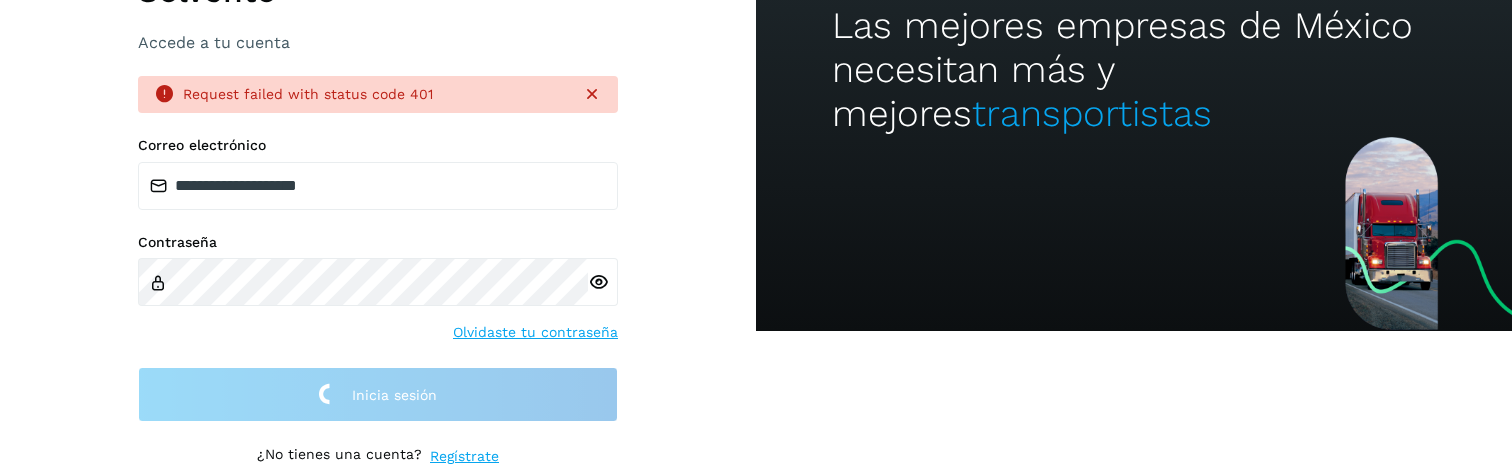 scroll, scrollTop: 133, scrollLeft: 0, axis: vertical 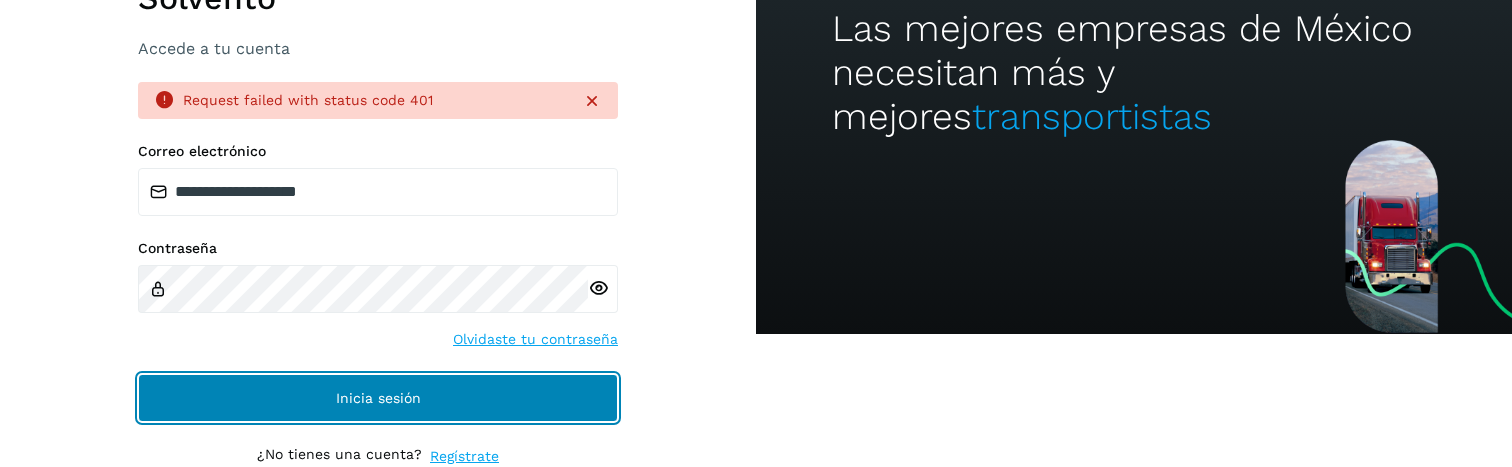 click on "Inicia sesión" at bounding box center (378, 398) 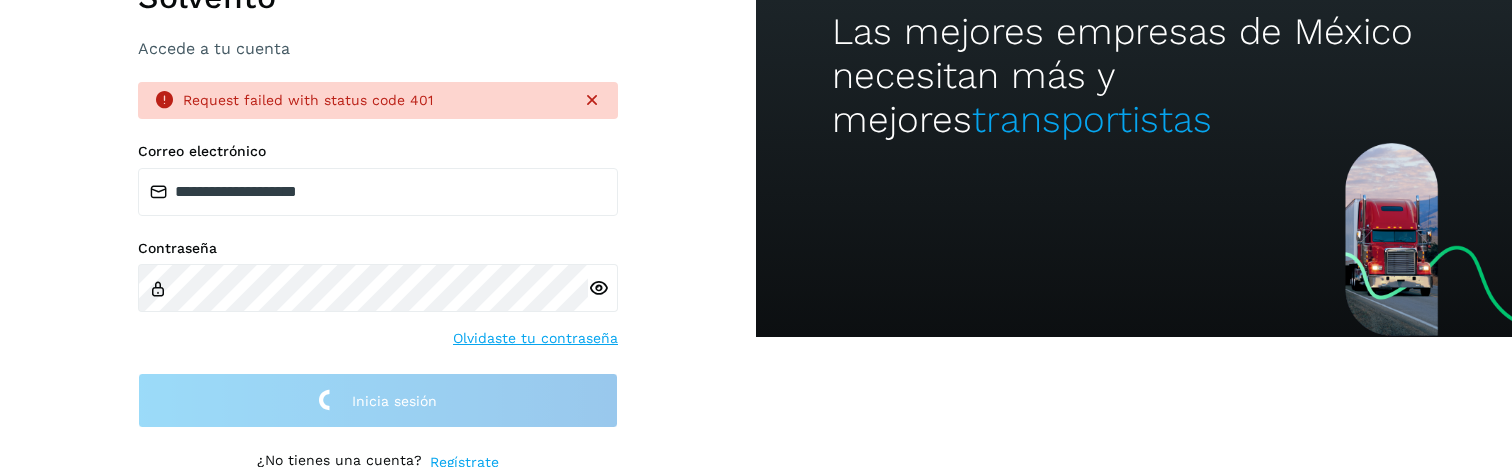 scroll, scrollTop: 133, scrollLeft: 0, axis: vertical 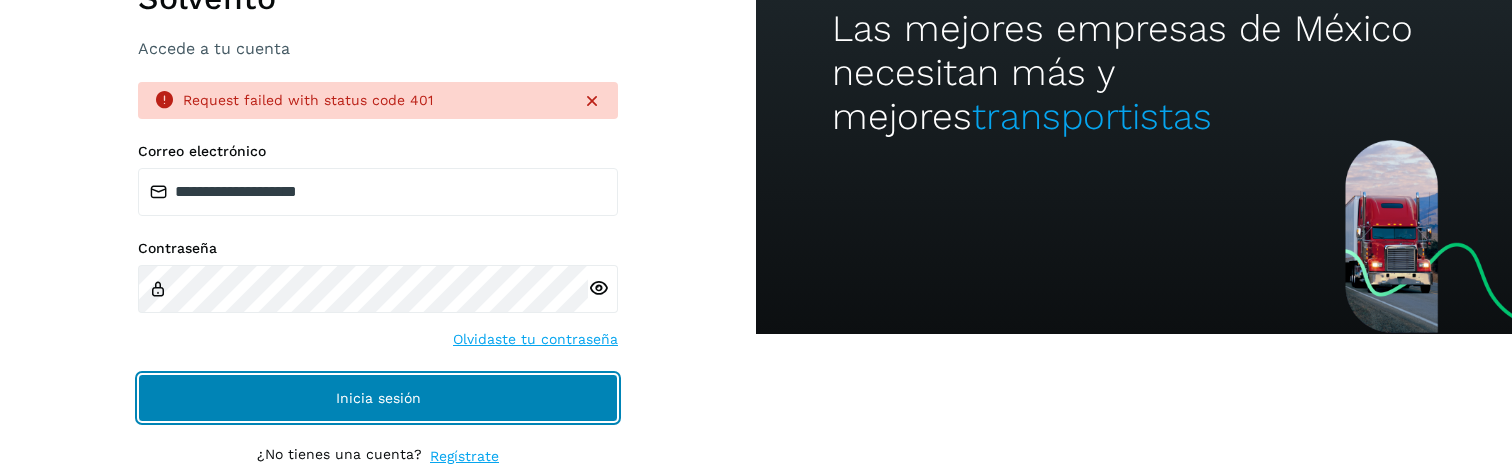 click on "Inicia sesión" at bounding box center [378, 398] 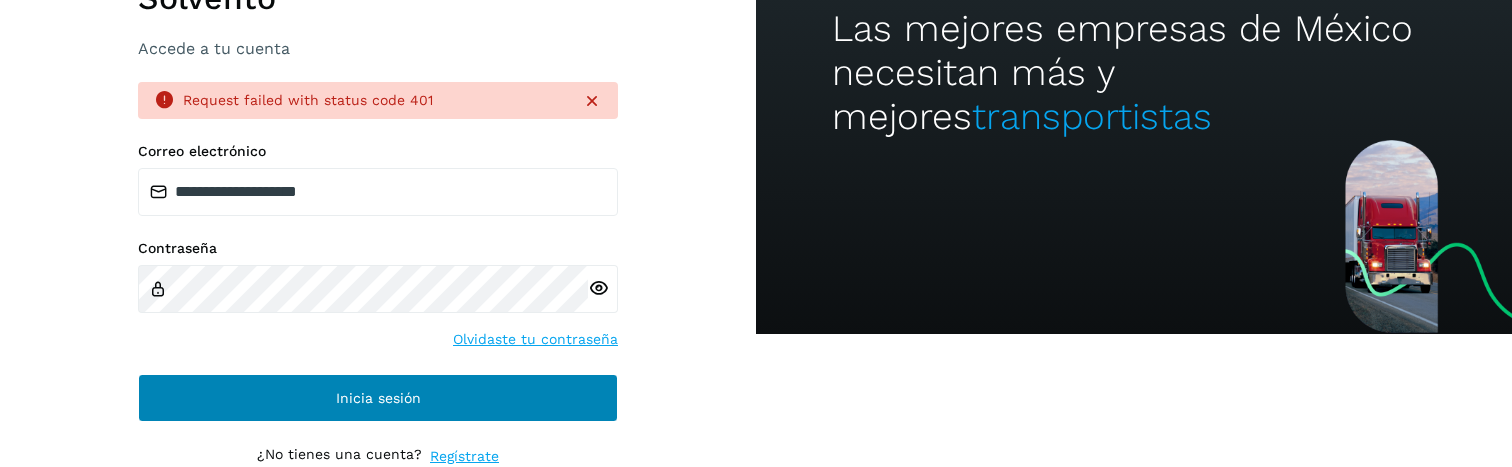 scroll, scrollTop: 130, scrollLeft: 0, axis: vertical 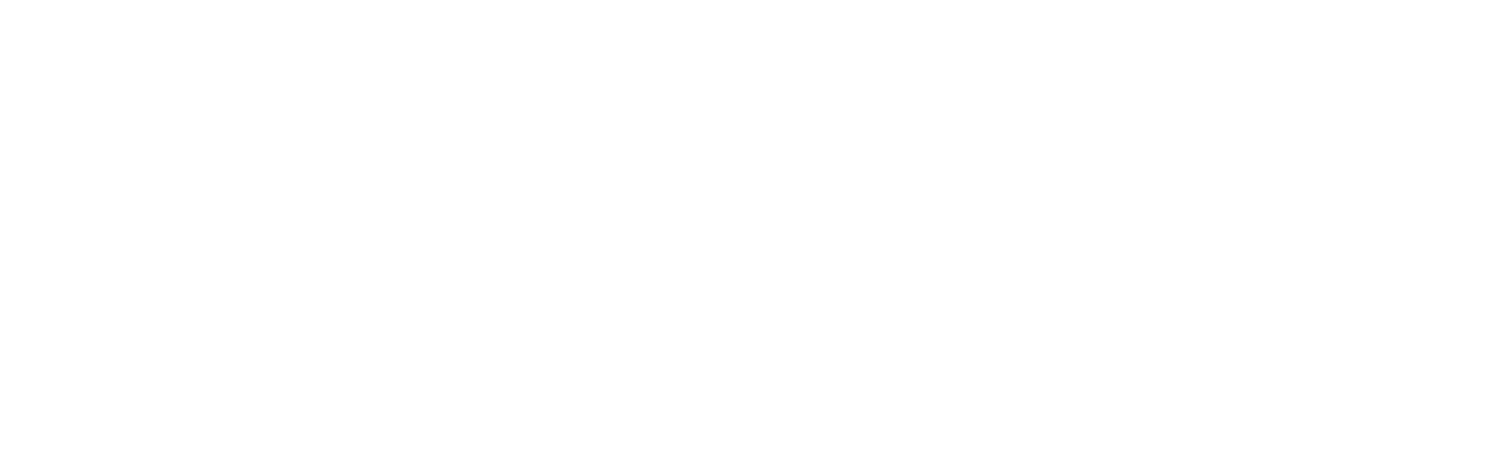 click at bounding box center (756, 233) 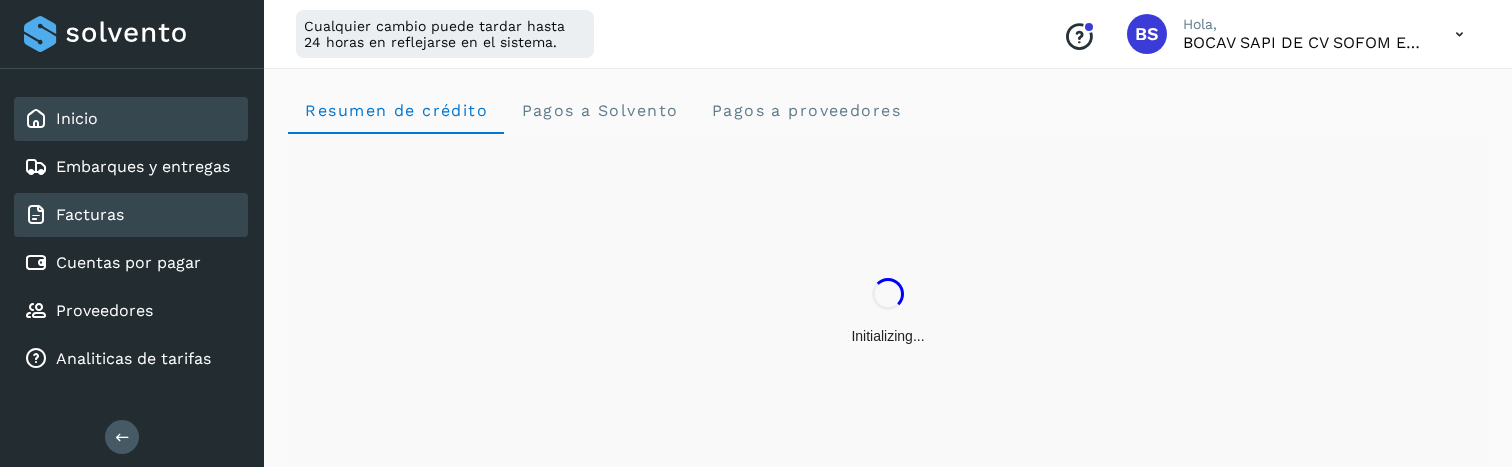 click on "Facturas" 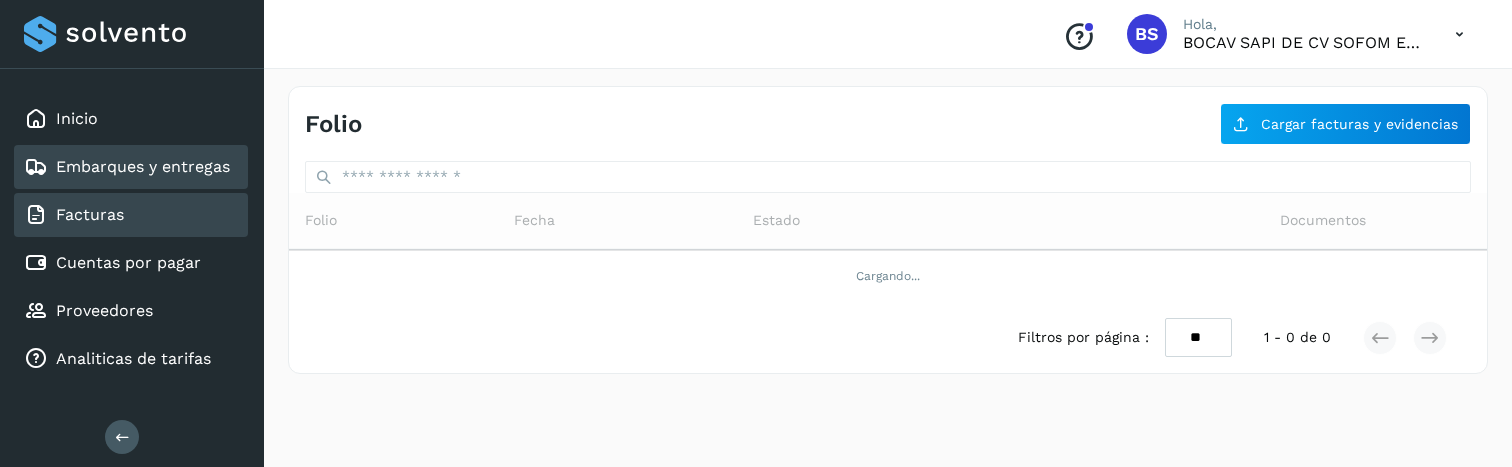 click on "Embarques y entregas" at bounding box center (127, 167) 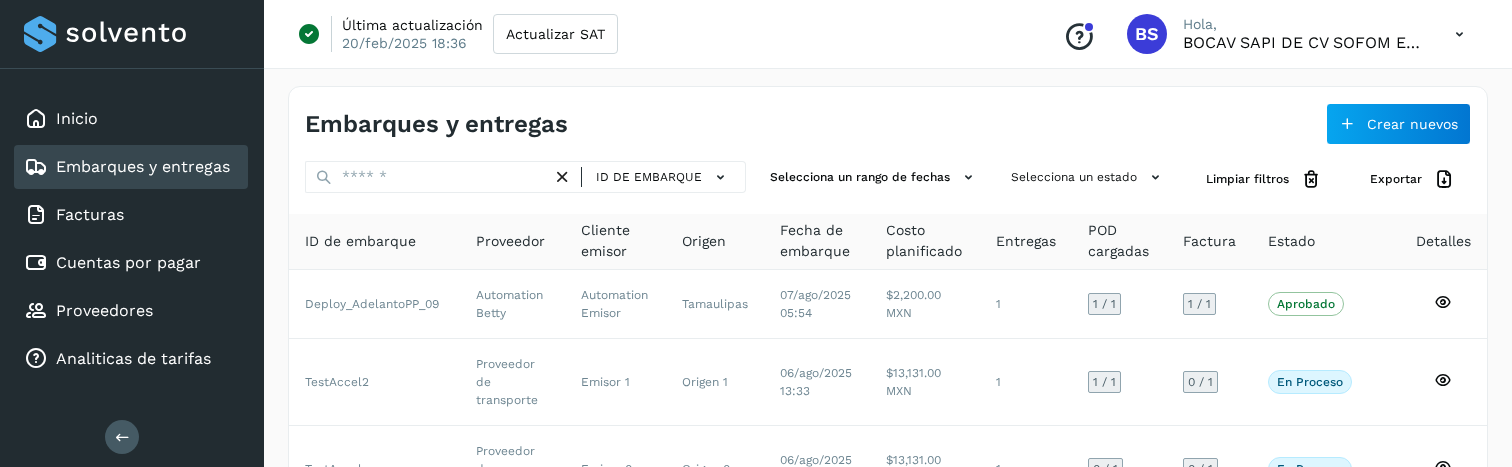 click at bounding box center [1459, 34] 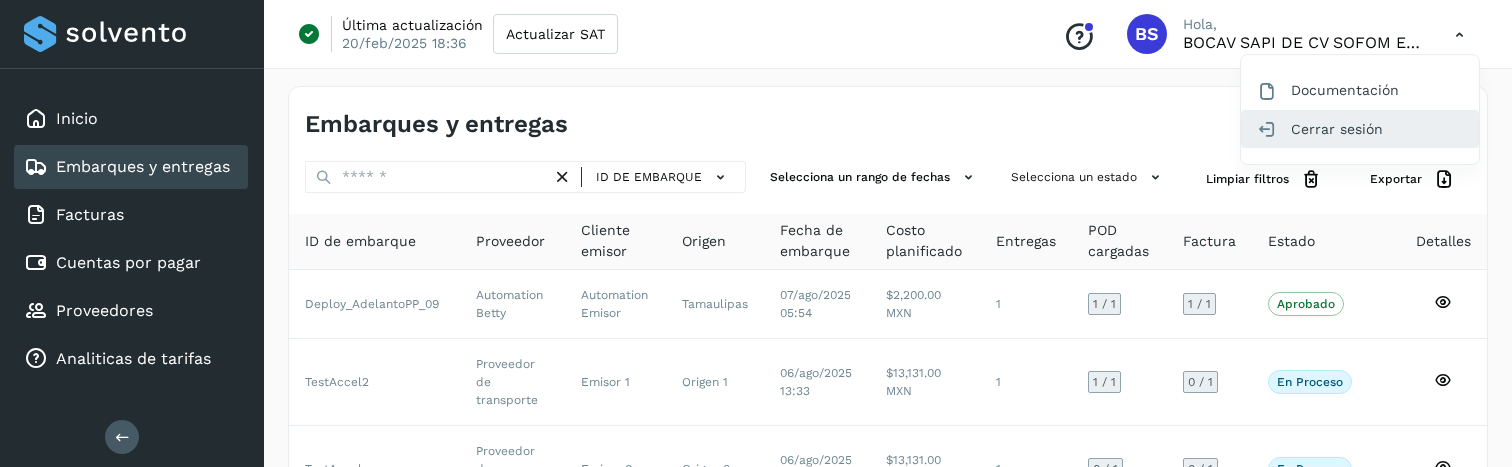 click on "Cerrar sesión" 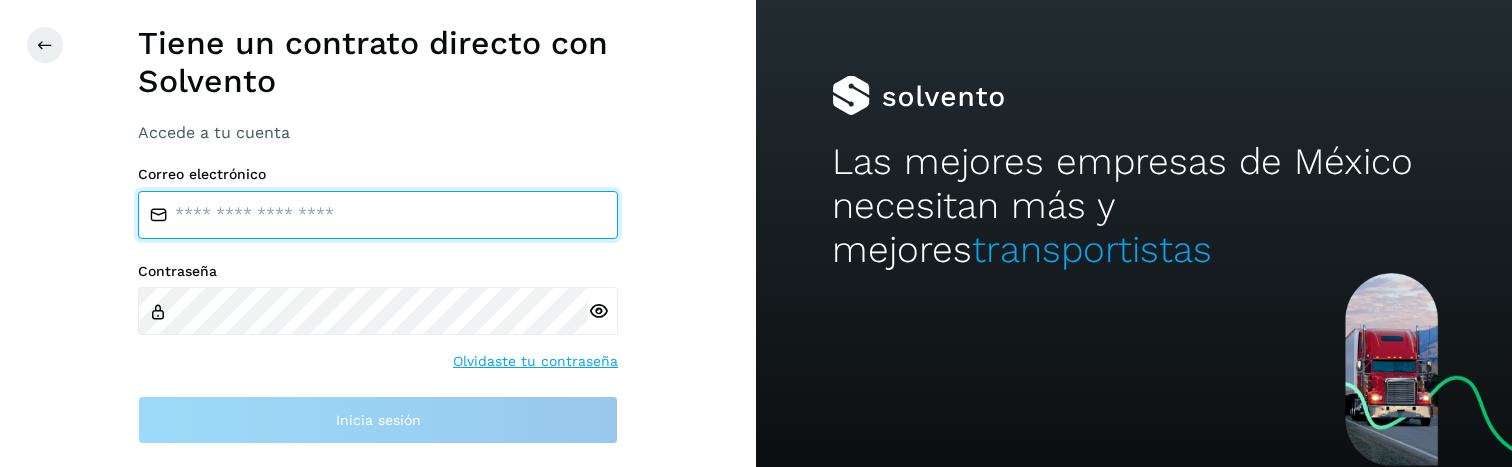 click at bounding box center (378, 215) 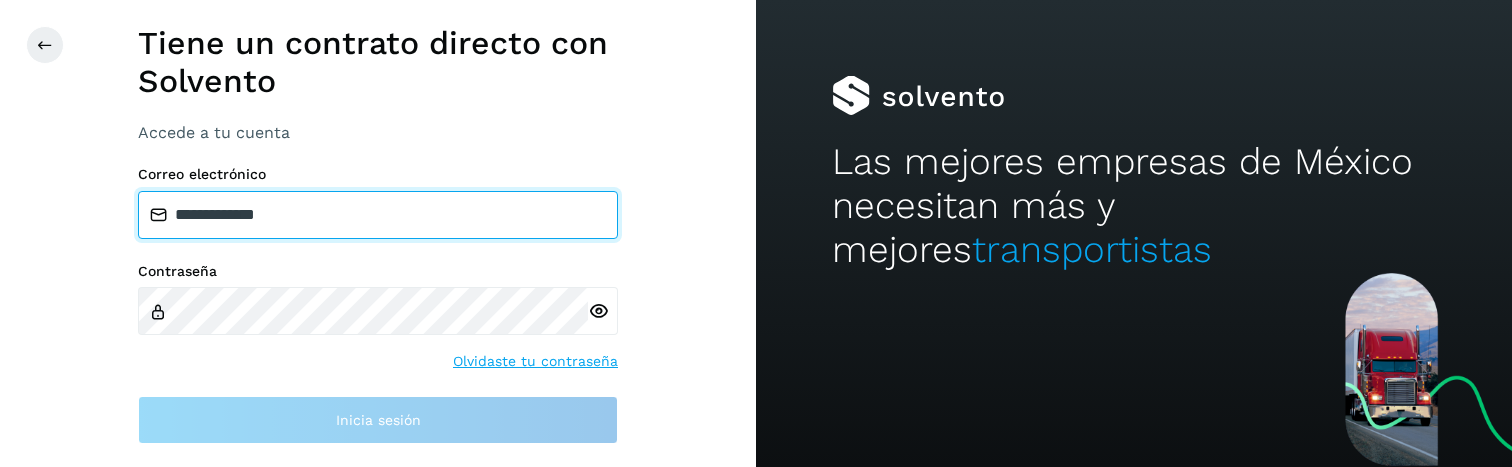 type on "**********" 